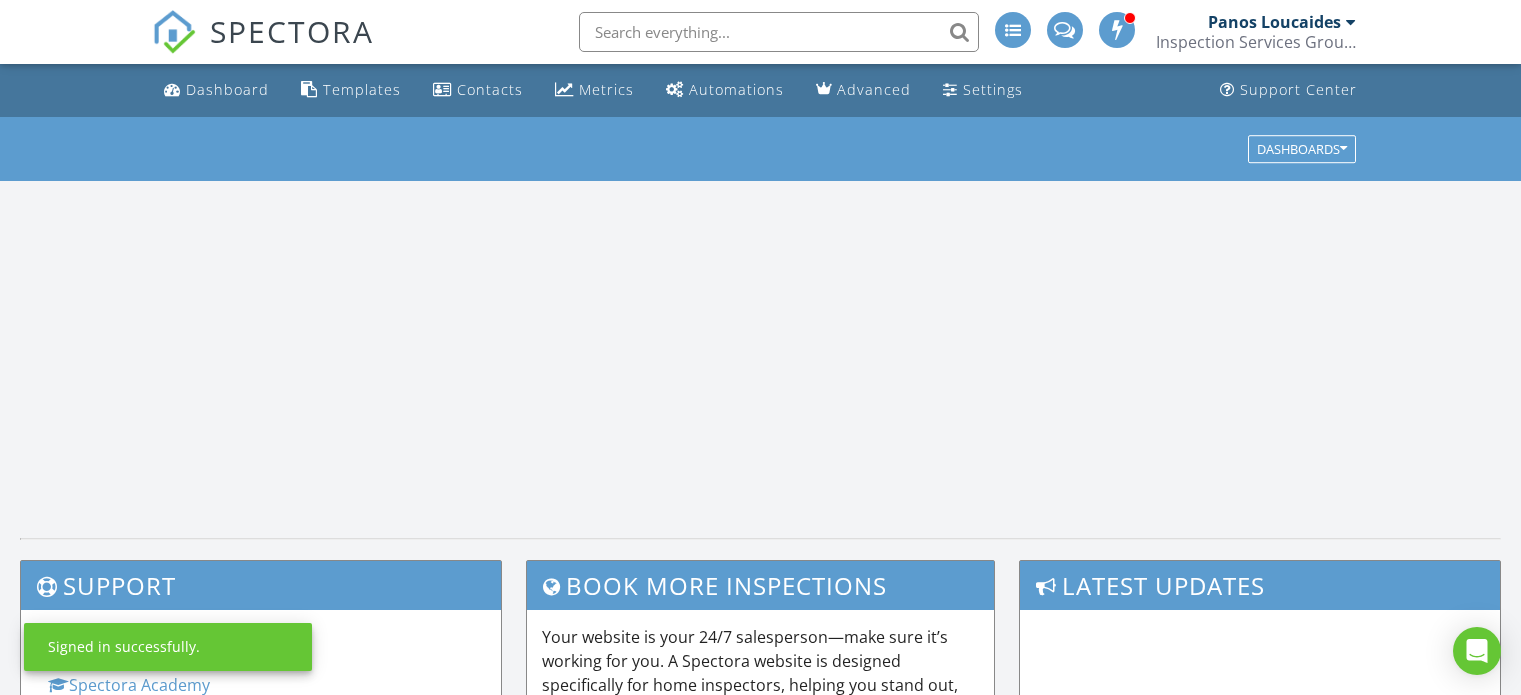 scroll, scrollTop: 0, scrollLeft: 0, axis: both 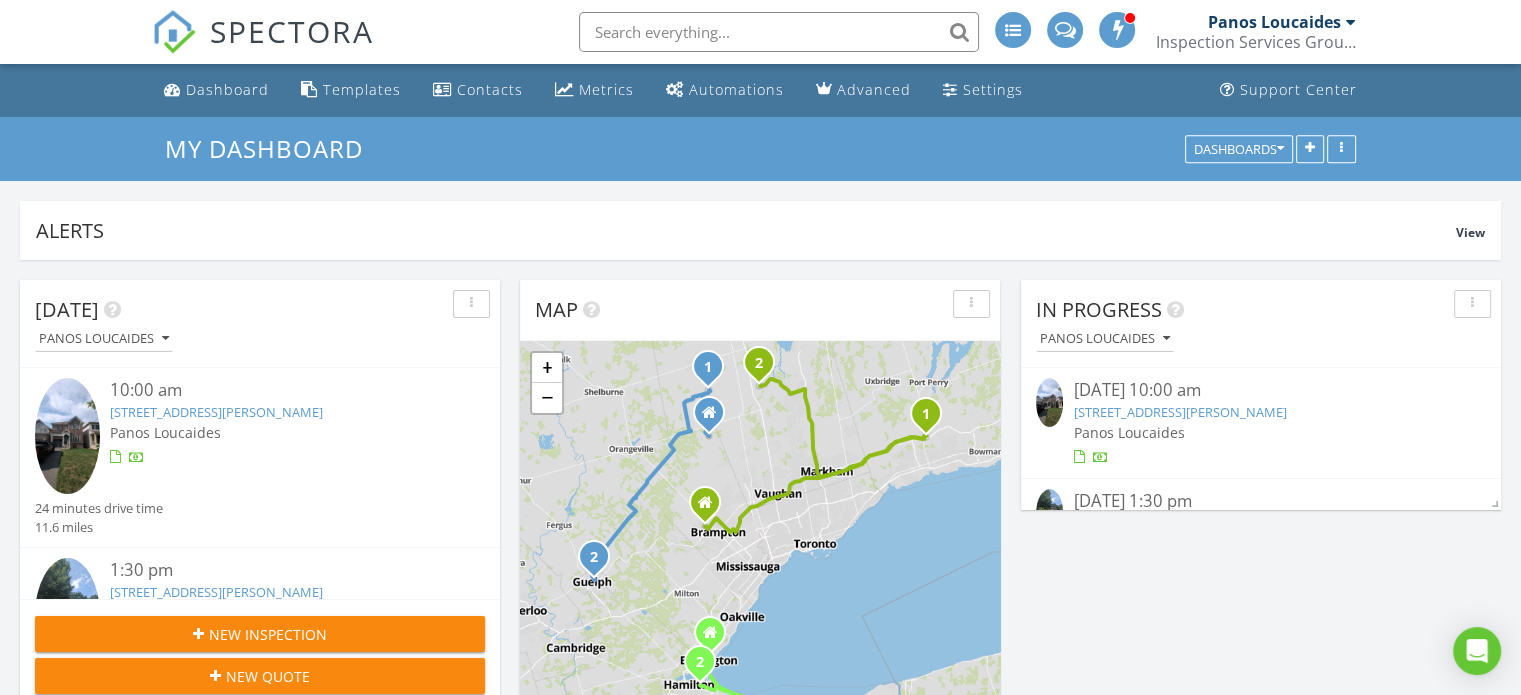 click at bounding box center (779, 32) 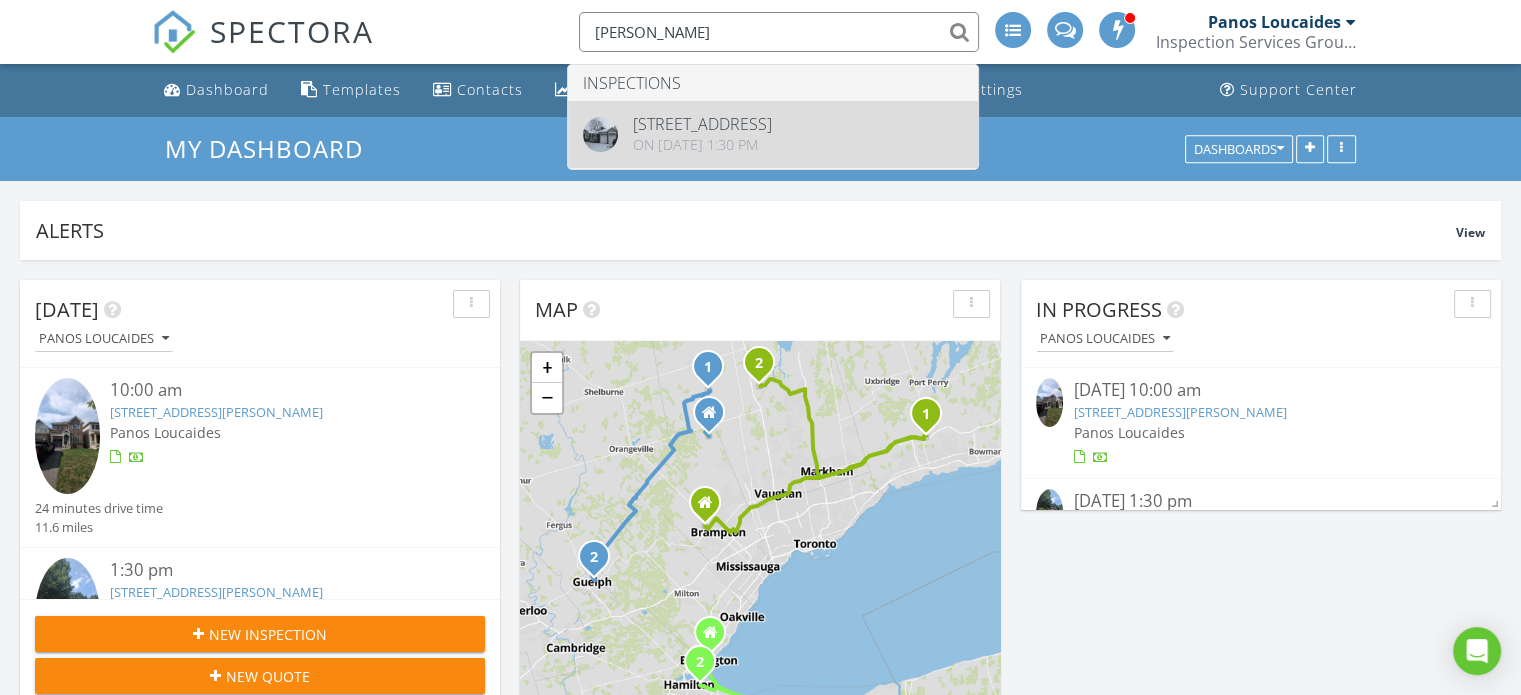 type on "Arif Hussain" 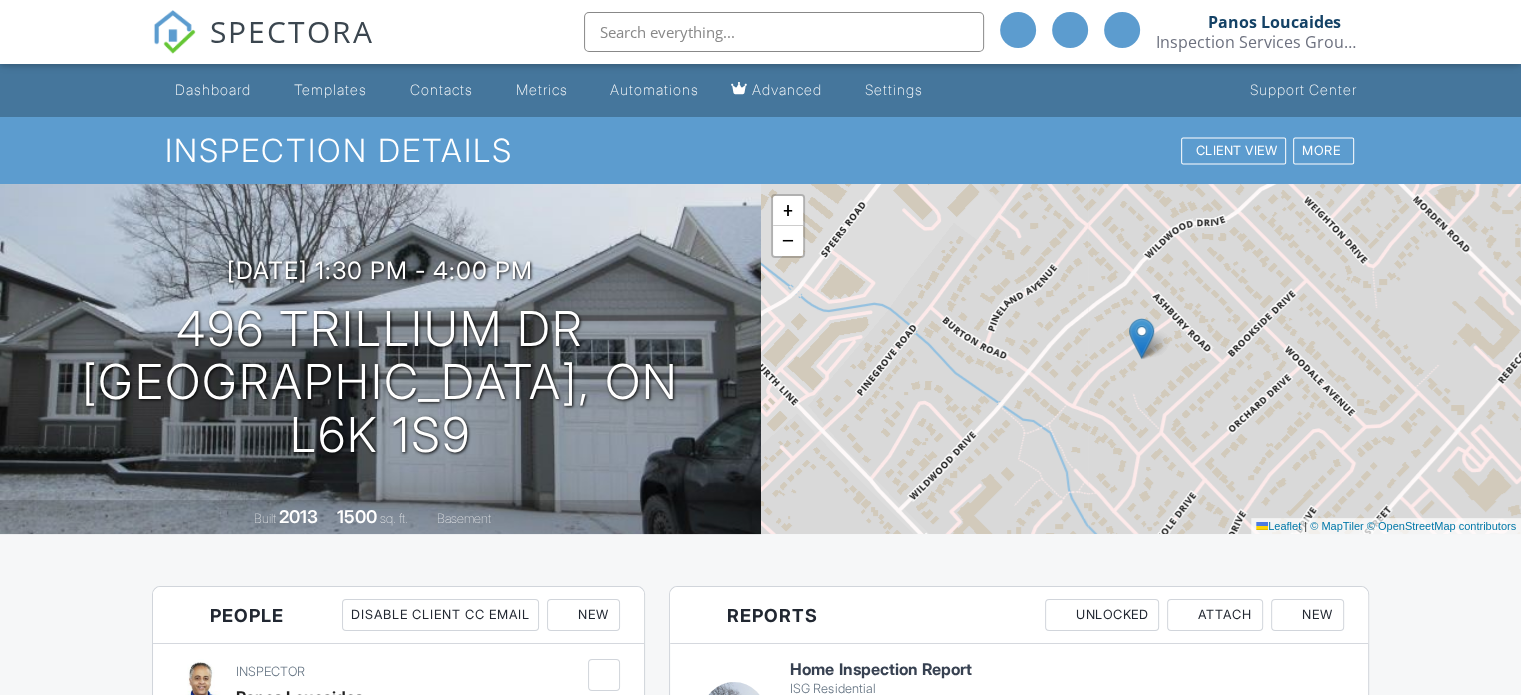 scroll, scrollTop: 213, scrollLeft: 0, axis: vertical 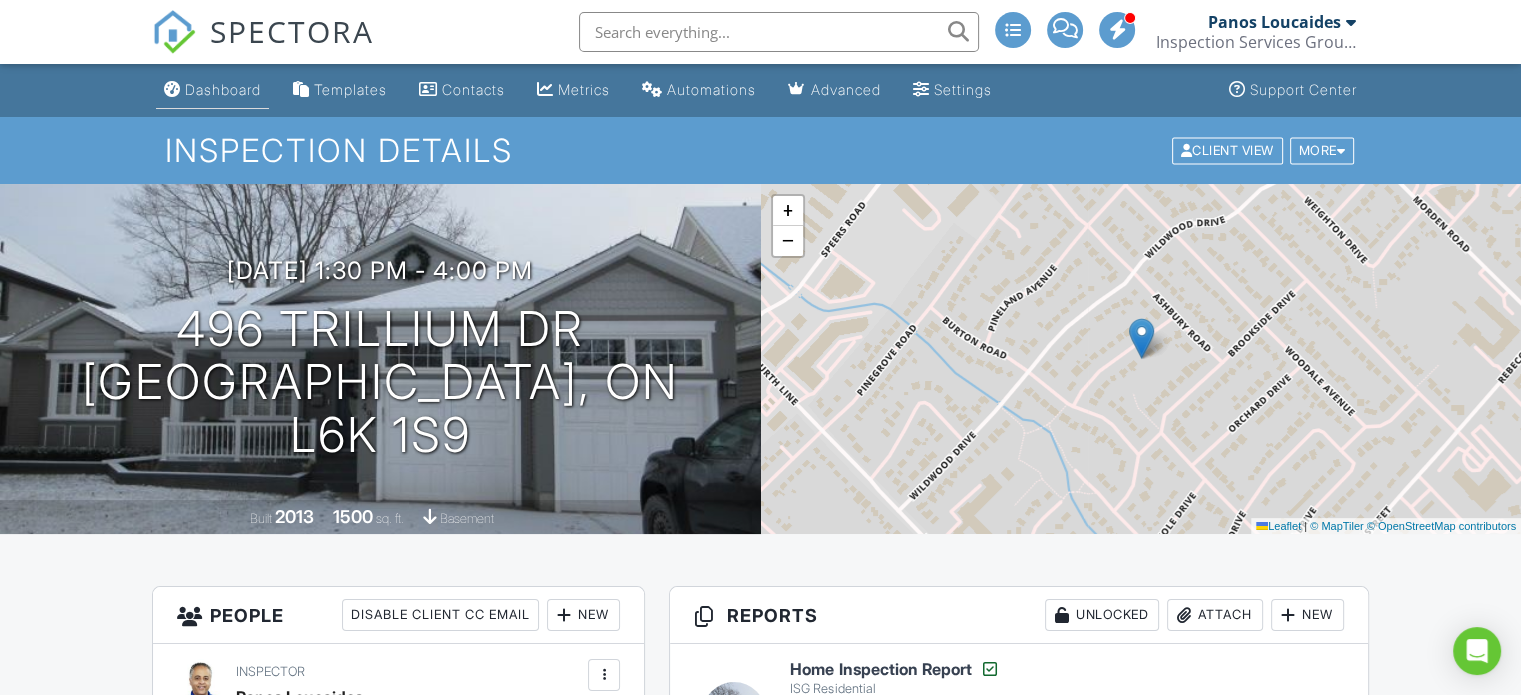 click on "Dashboard" at bounding box center (223, 89) 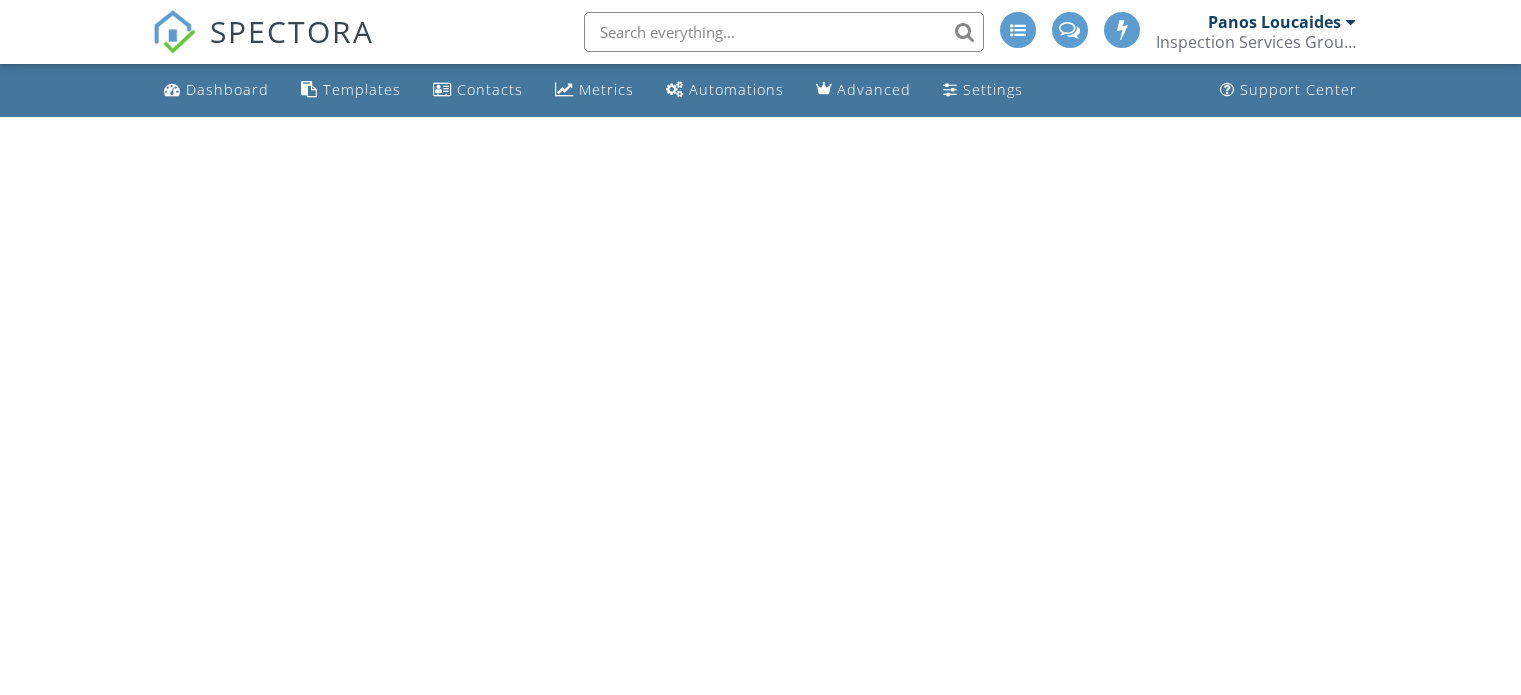 scroll, scrollTop: 0, scrollLeft: 0, axis: both 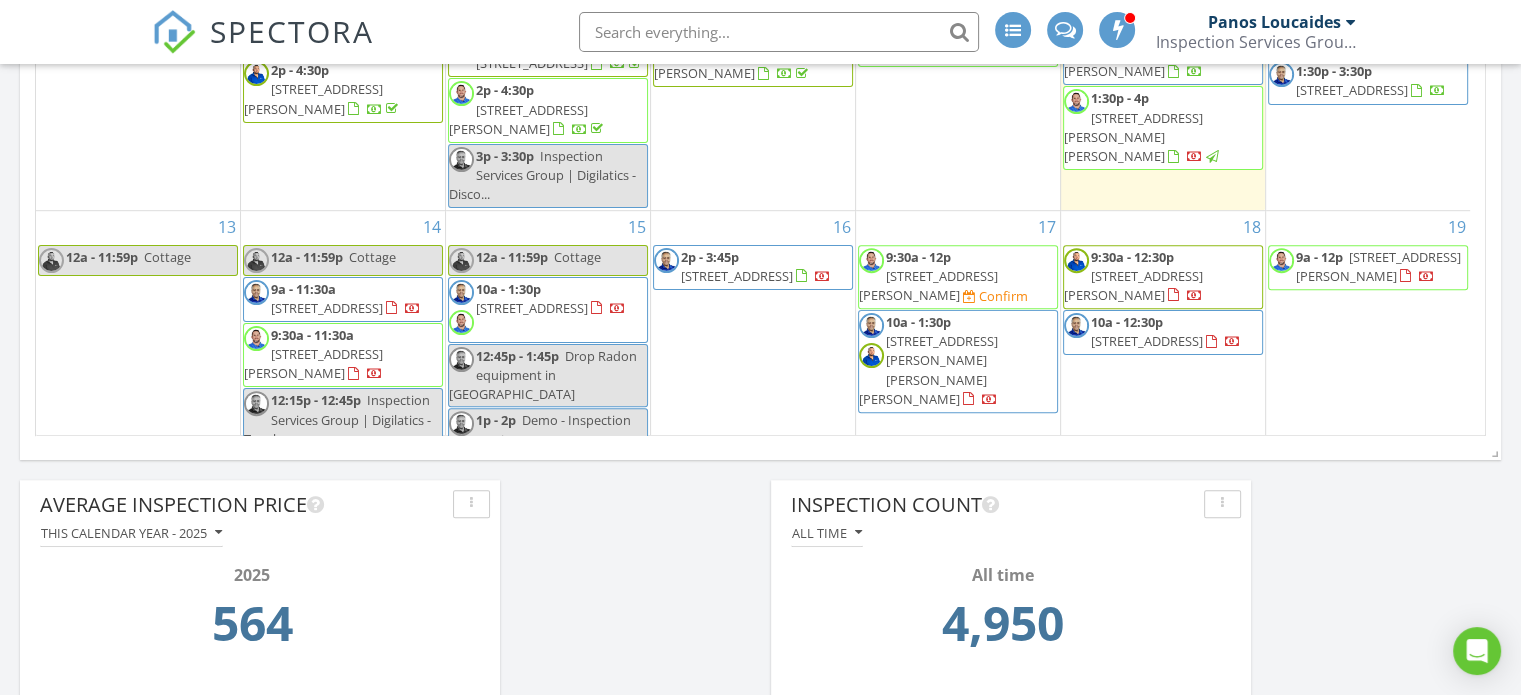click on "74 Woodman Dr N 30, Hamilton L8H 2M5" at bounding box center [928, 285] 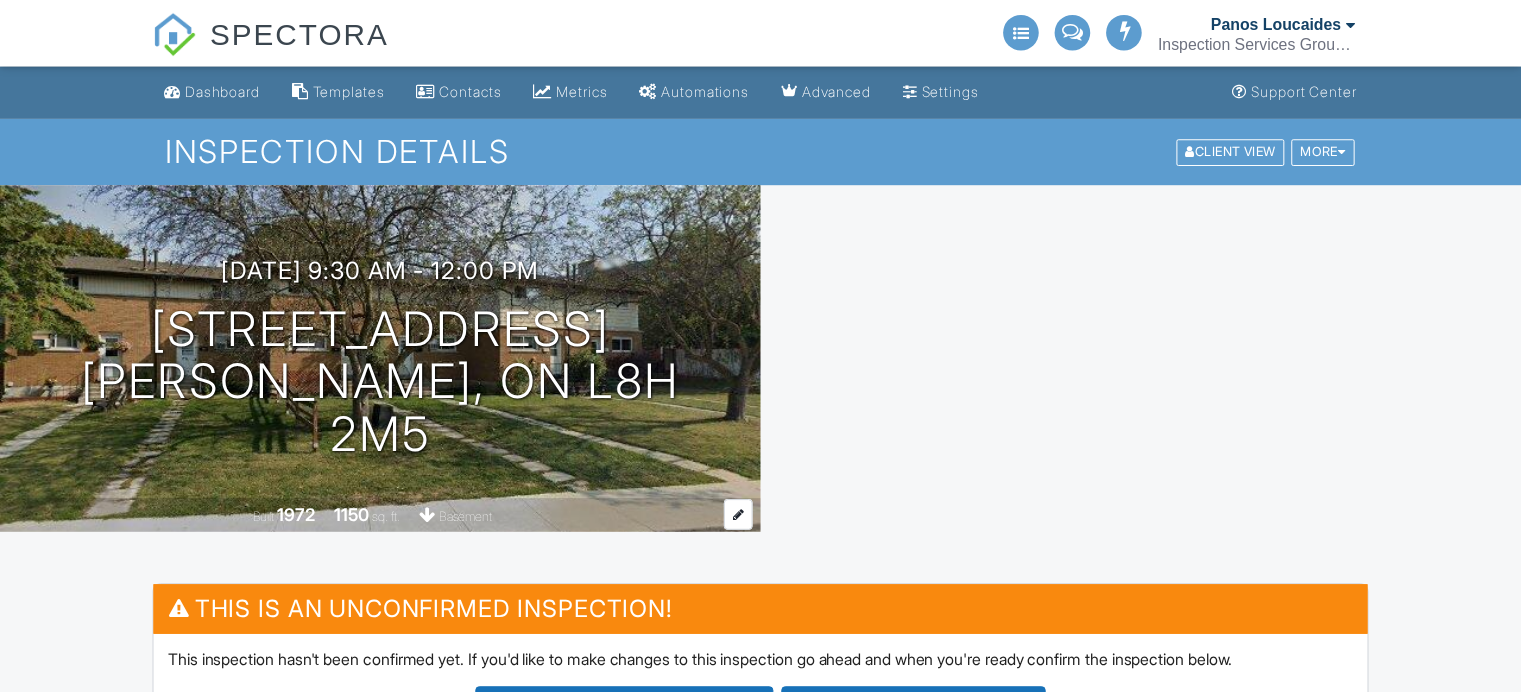 scroll, scrollTop: 0, scrollLeft: 0, axis: both 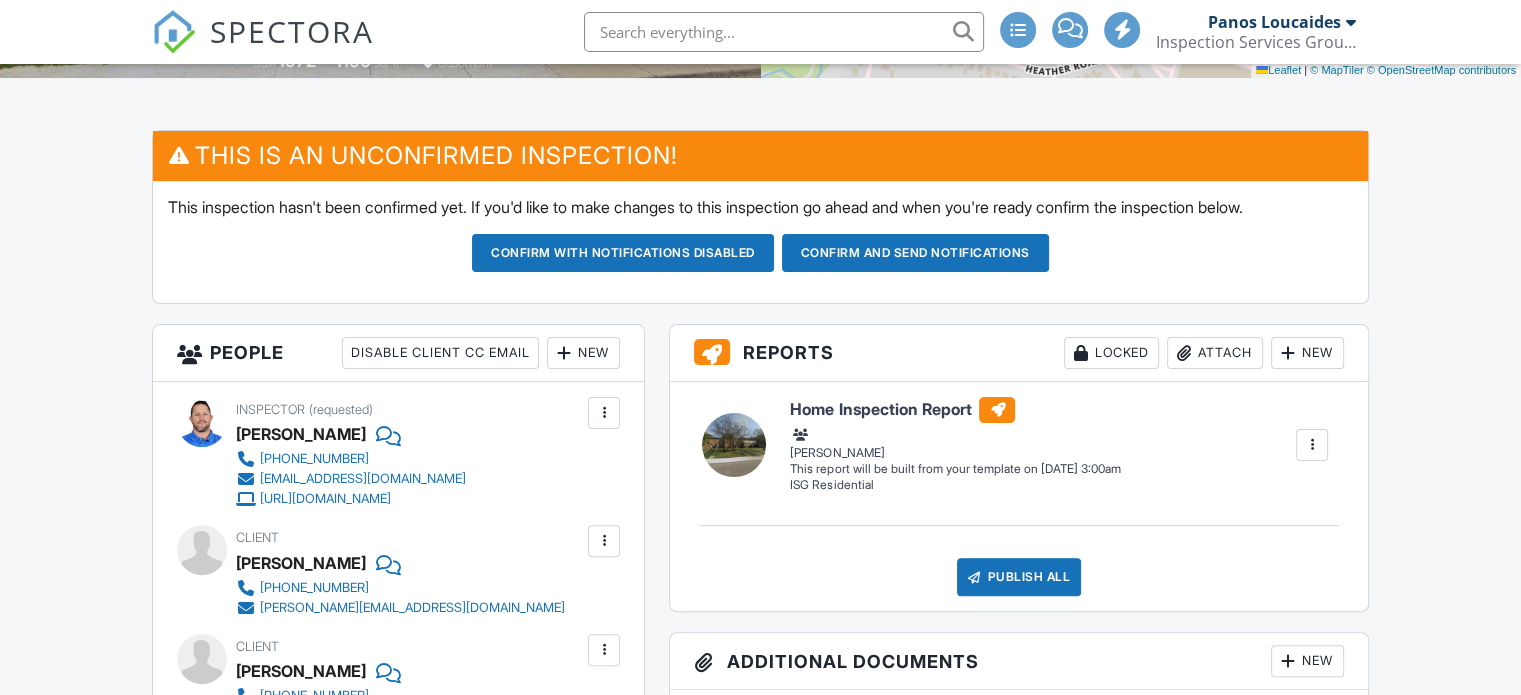 click on "SPECTORA
Panos Loucaides
Inspection Services Group Inc
Role:
Inspector
Change Role
Dashboard
New Inspection
Inspections
Calendar
Template Editor
Contacts
Automations
Team
Metrics
Payments
Data Exports
Billing
Conversations
Tasks
Reporting
Advanced
Equipment
Settings
What's New
Sign Out
Change Active Role
Your account has more than one possible role. Please choose how you'd like to view the site:
Company/Agency
City
Role
Dashboard
Templates
Contacts
Metrics
Automations
Advanced
Settings
Support Center
Inspection Details
Client View
More" at bounding box center (760, 1151) 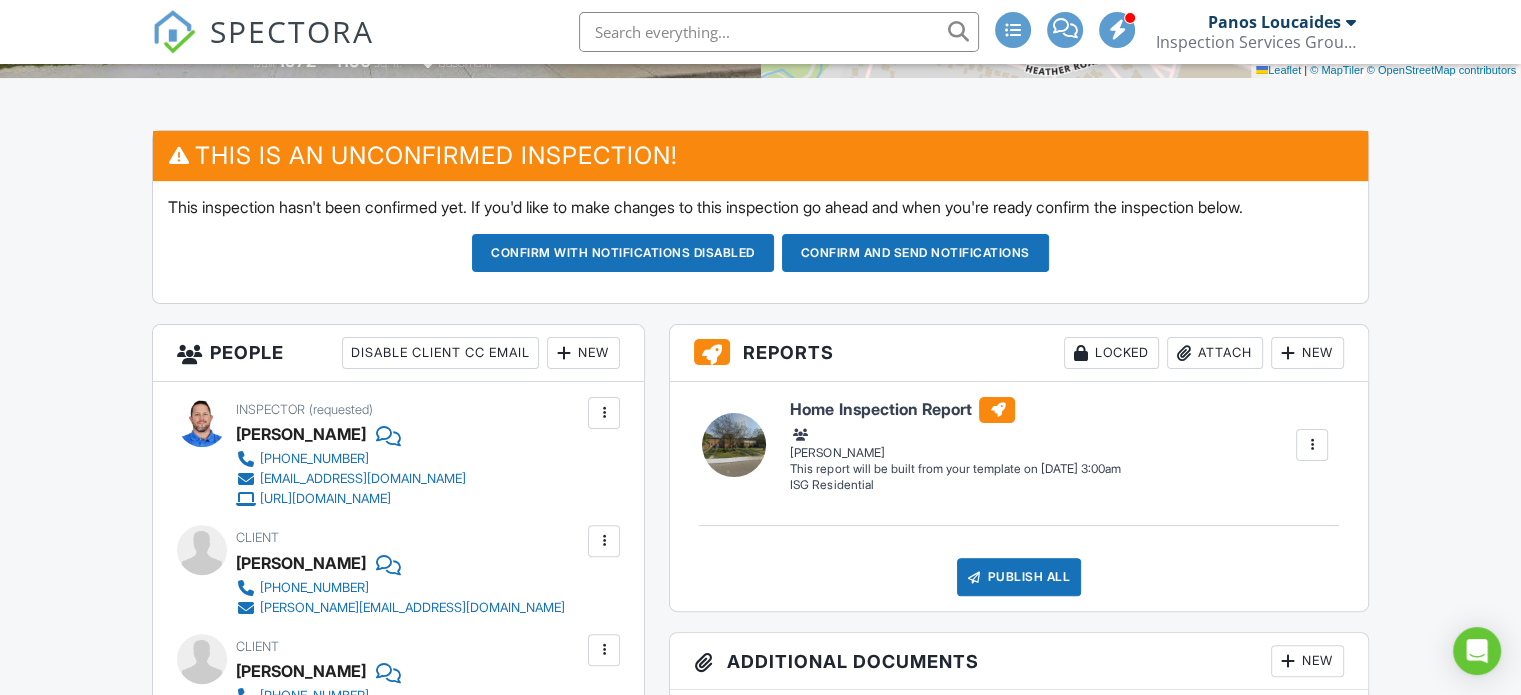 scroll, scrollTop: 0, scrollLeft: 0, axis: both 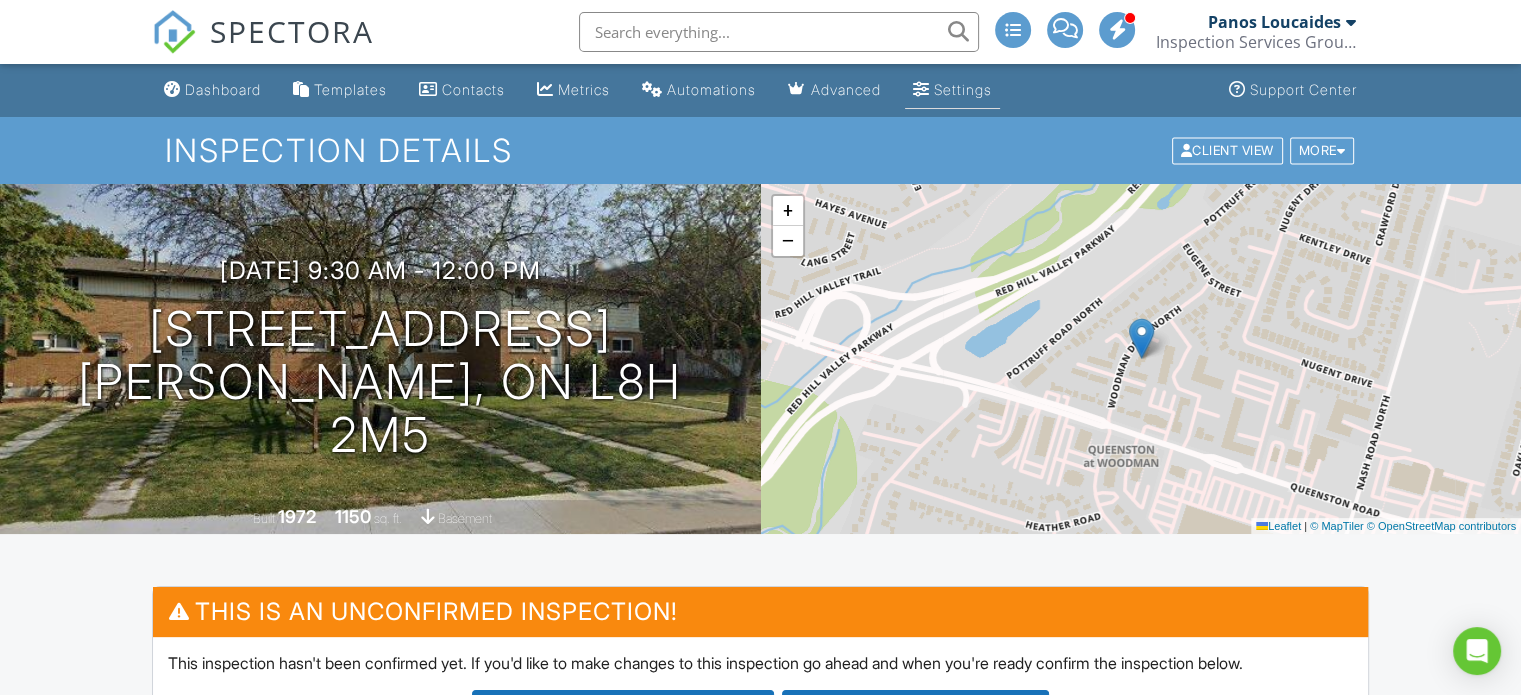 click on "Settings" at bounding box center [963, 89] 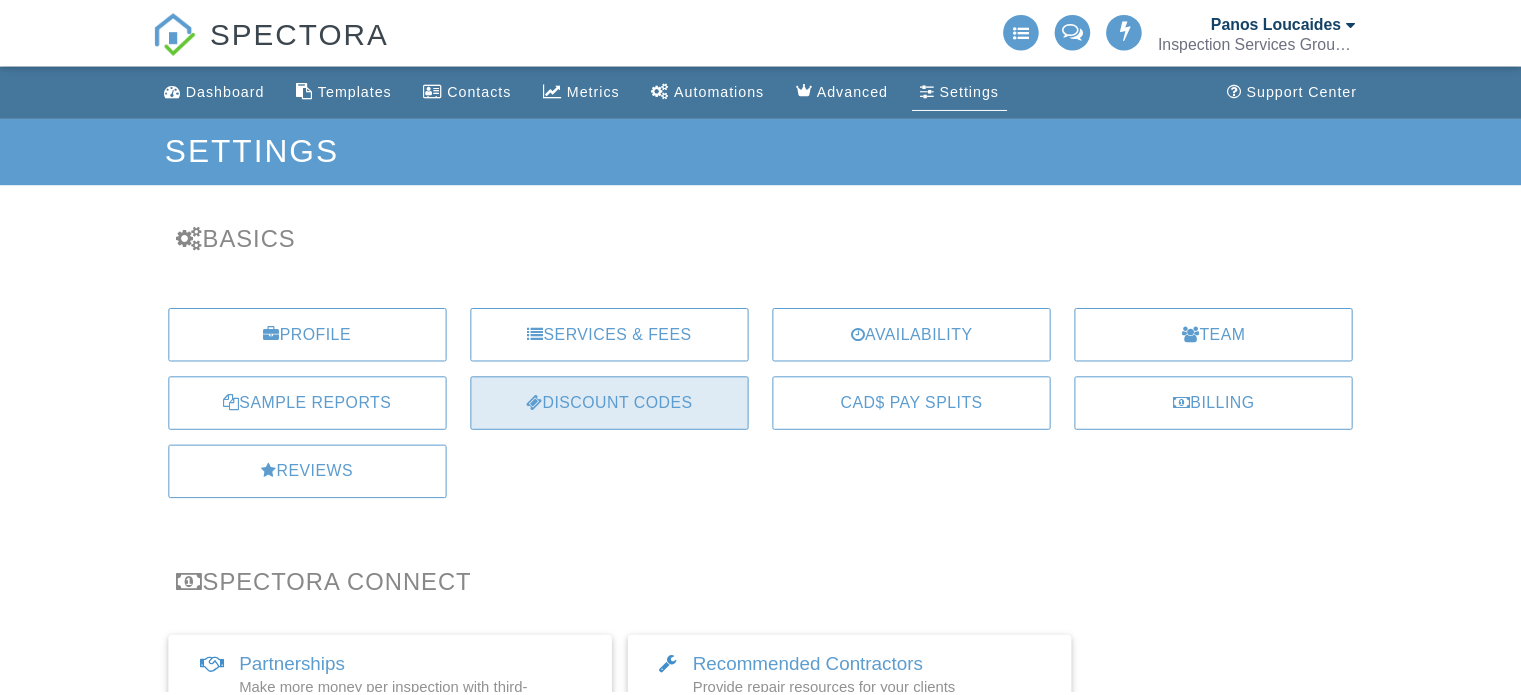 scroll, scrollTop: 0, scrollLeft: 0, axis: both 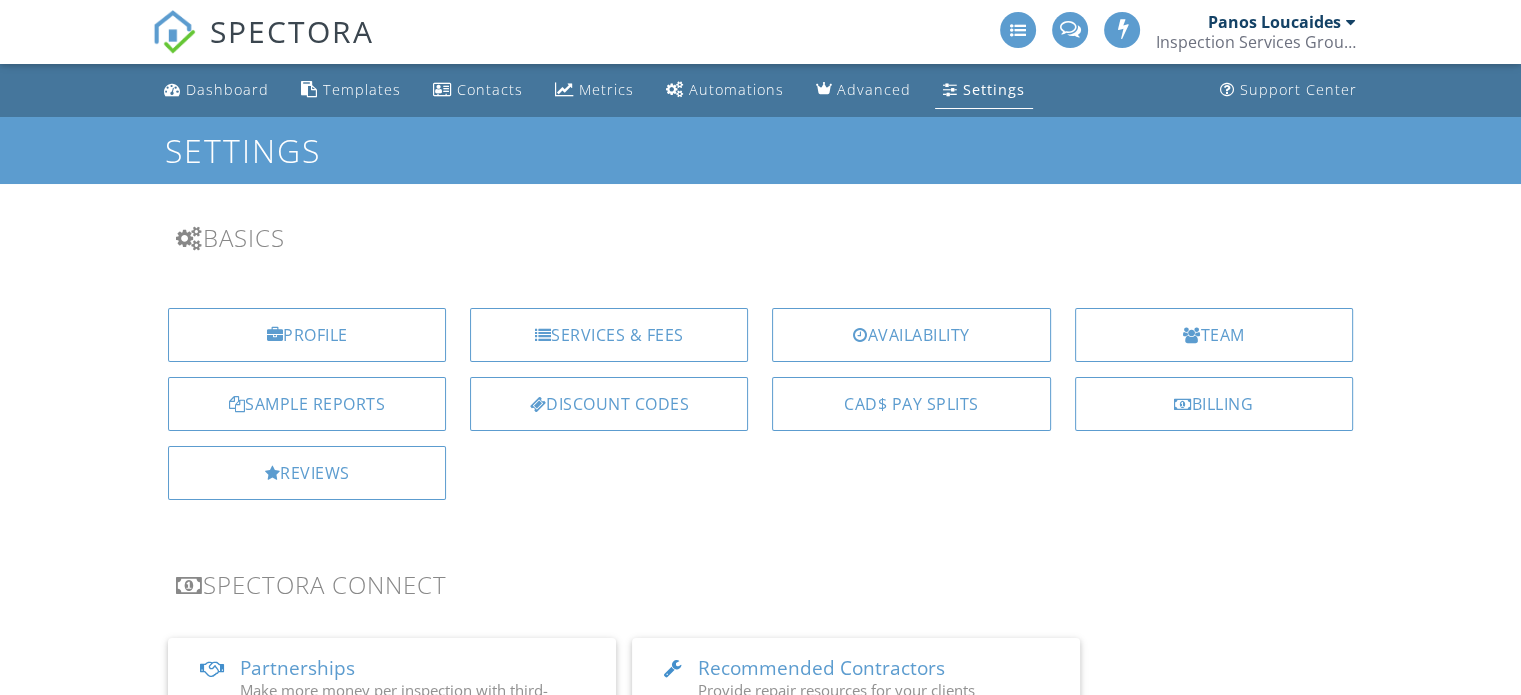 click on "Services & Fees" at bounding box center [609, 335] 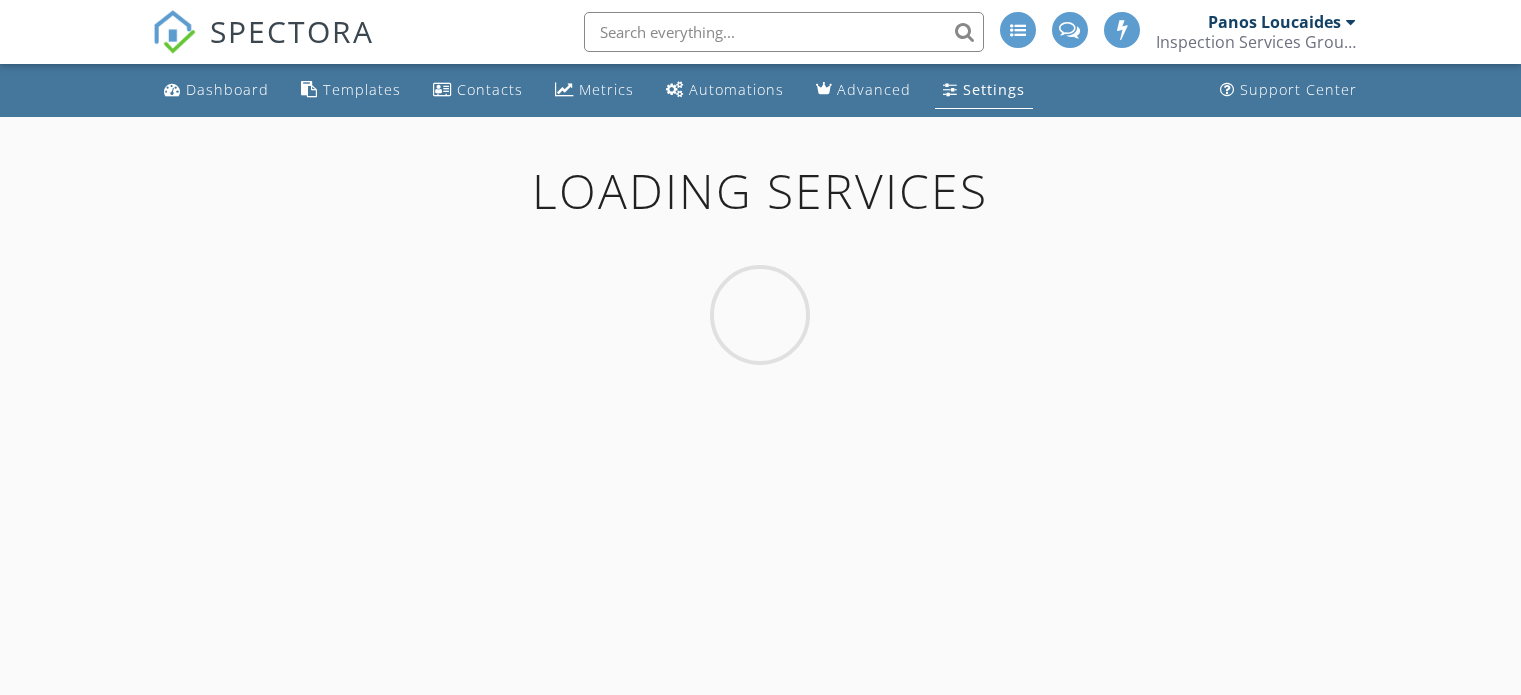 scroll, scrollTop: 0, scrollLeft: 0, axis: both 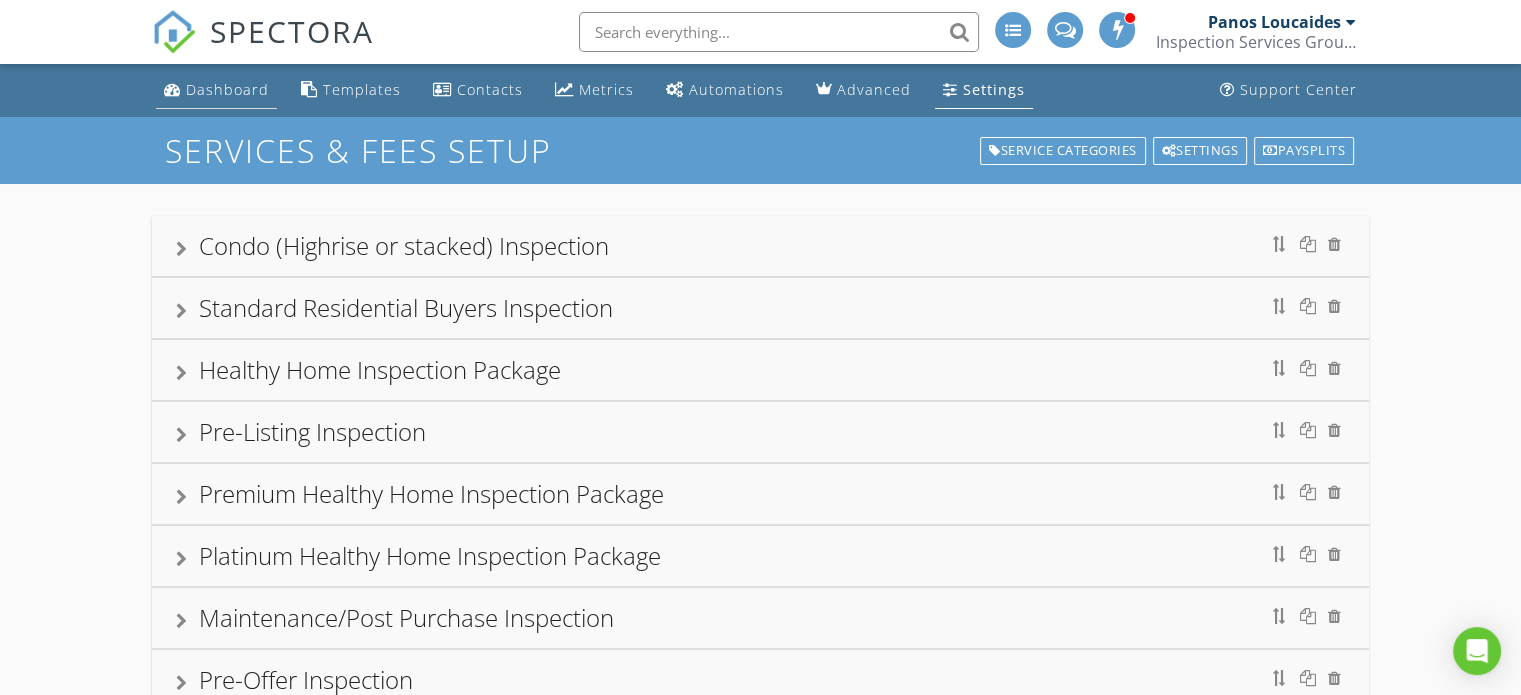 click on "Dashboard" at bounding box center [227, 89] 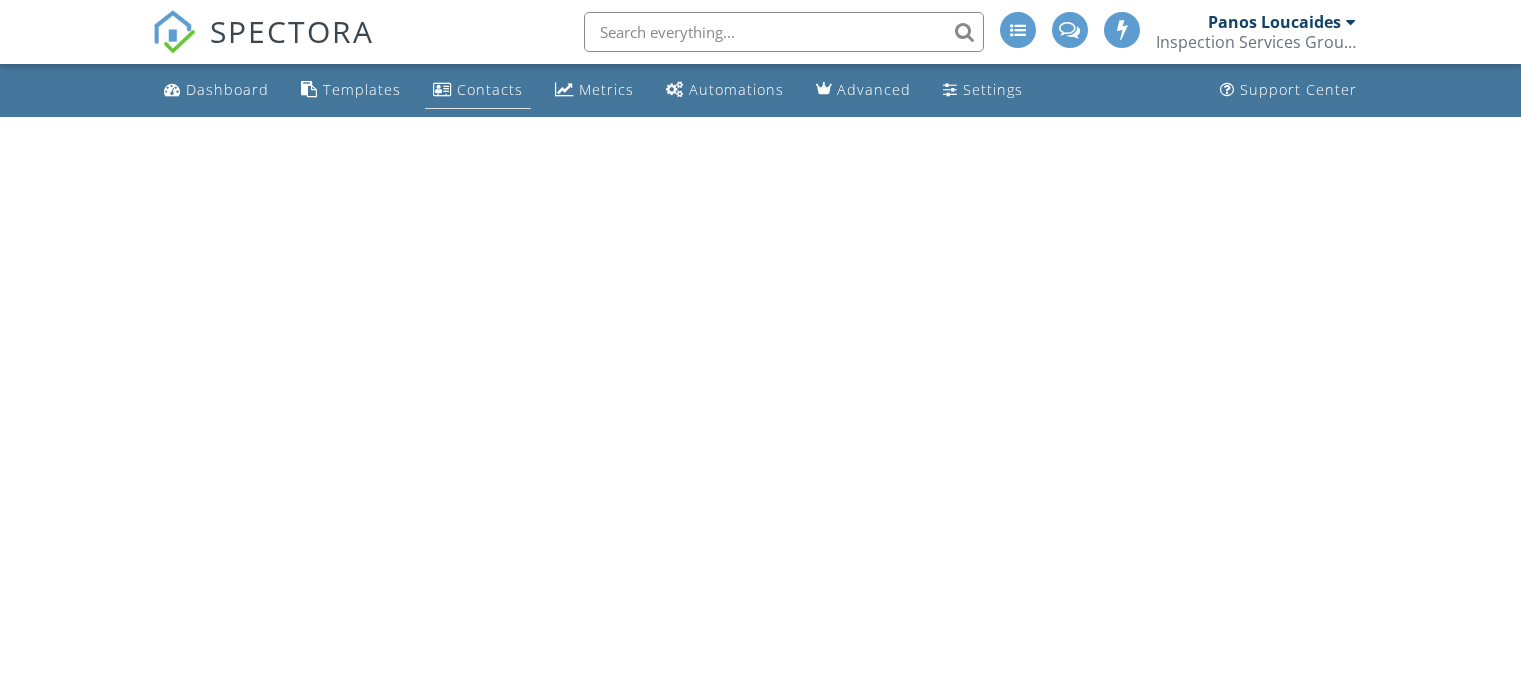 scroll, scrollTop: 0, scrollLeft: 0, axis: both 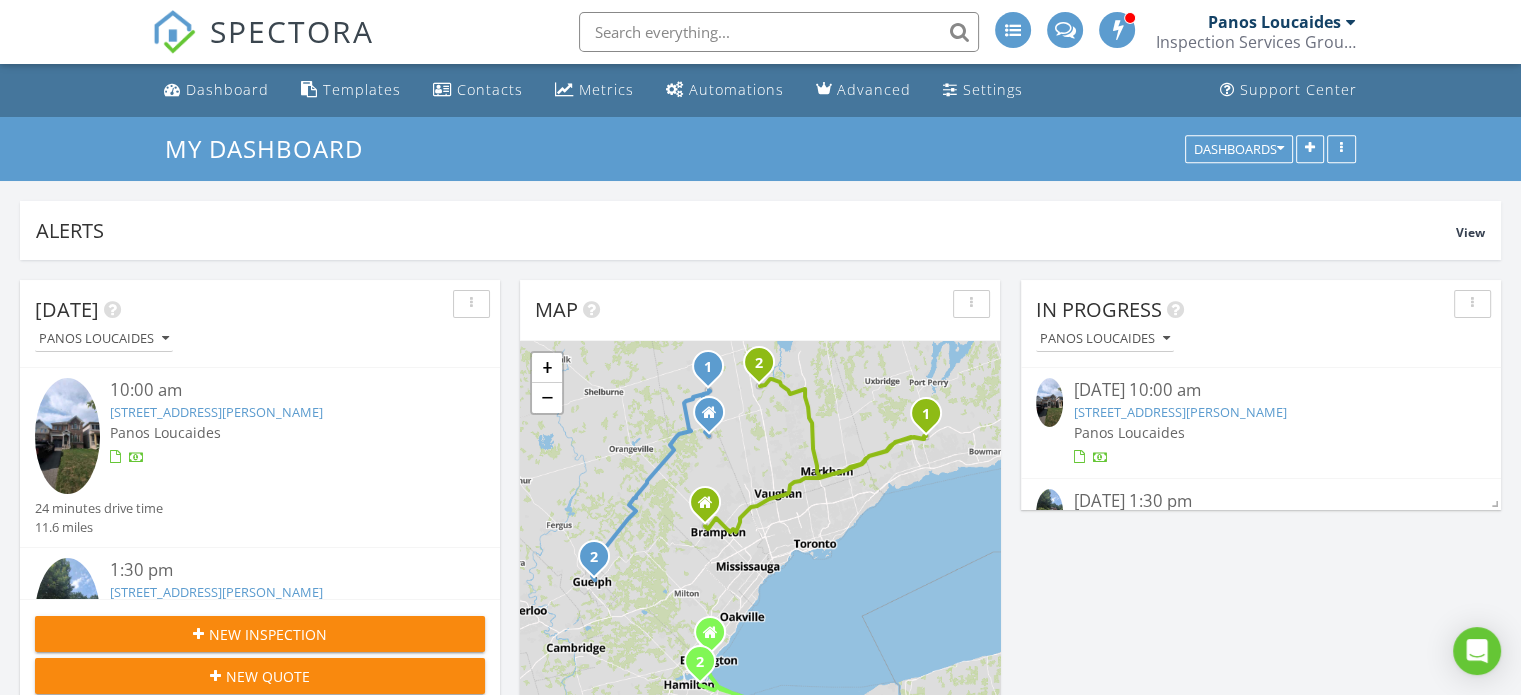click on "[STREET_ADDRESS][PERSON_NAME]" at bounding box center (1179, 412) 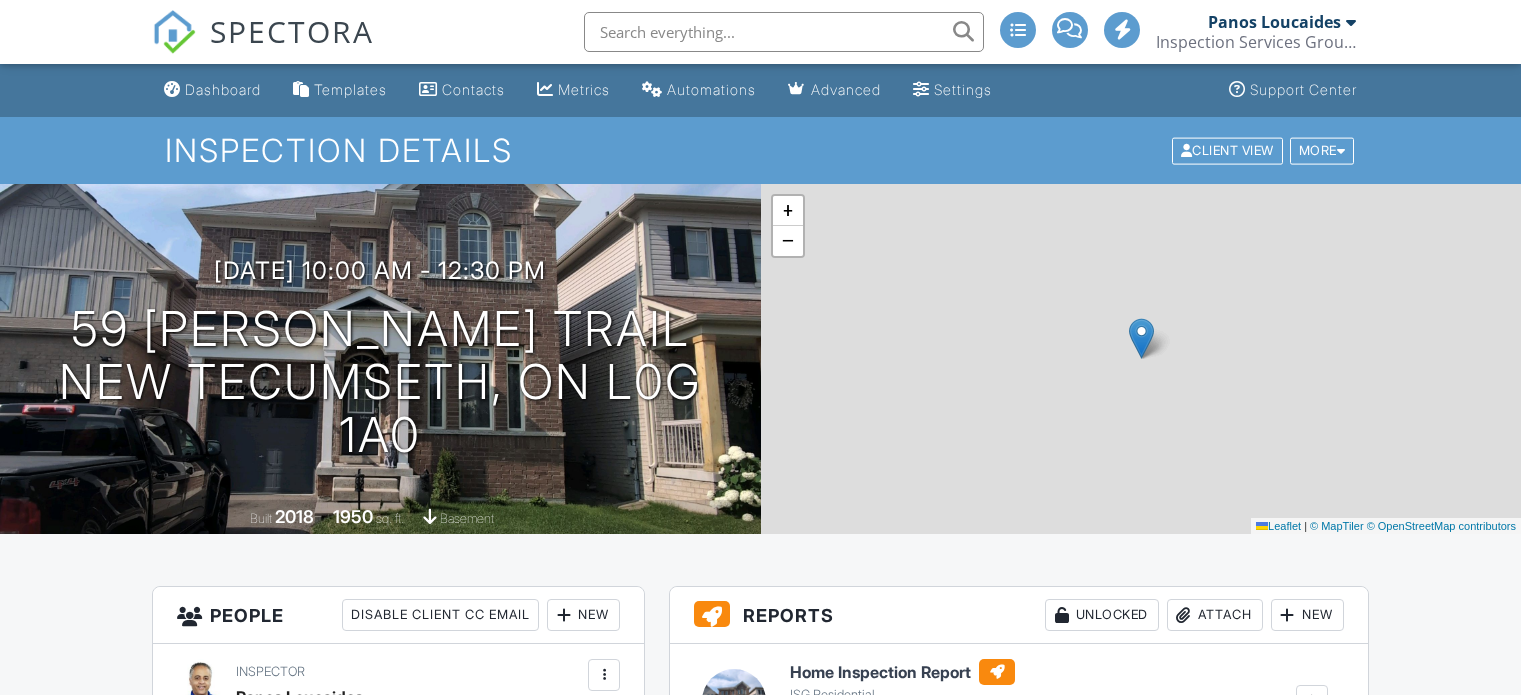 scroll, scrollTop: 0, scrollLeft: 0, axis: both 